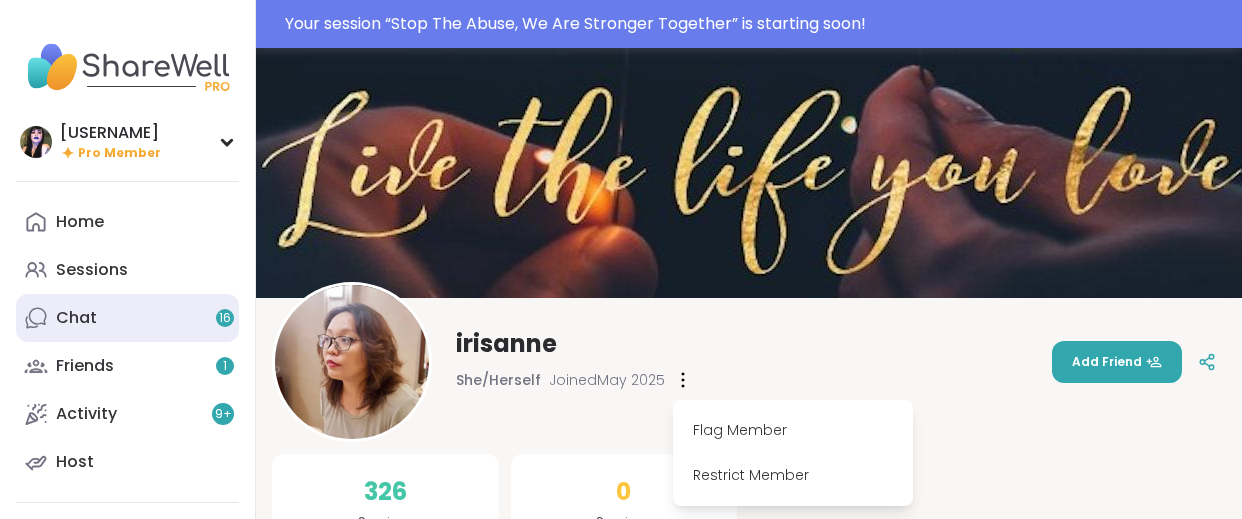 scroll, scrollTop: 101, scrollLeft: 0, axis: vertical 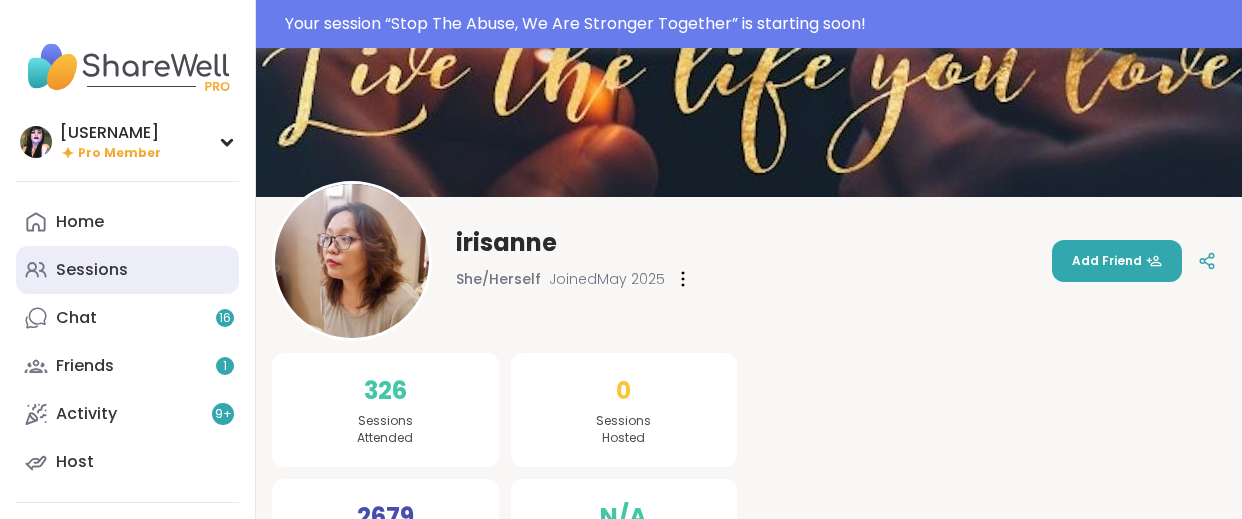 click on "Sessions" at bounding box center (92, 270) 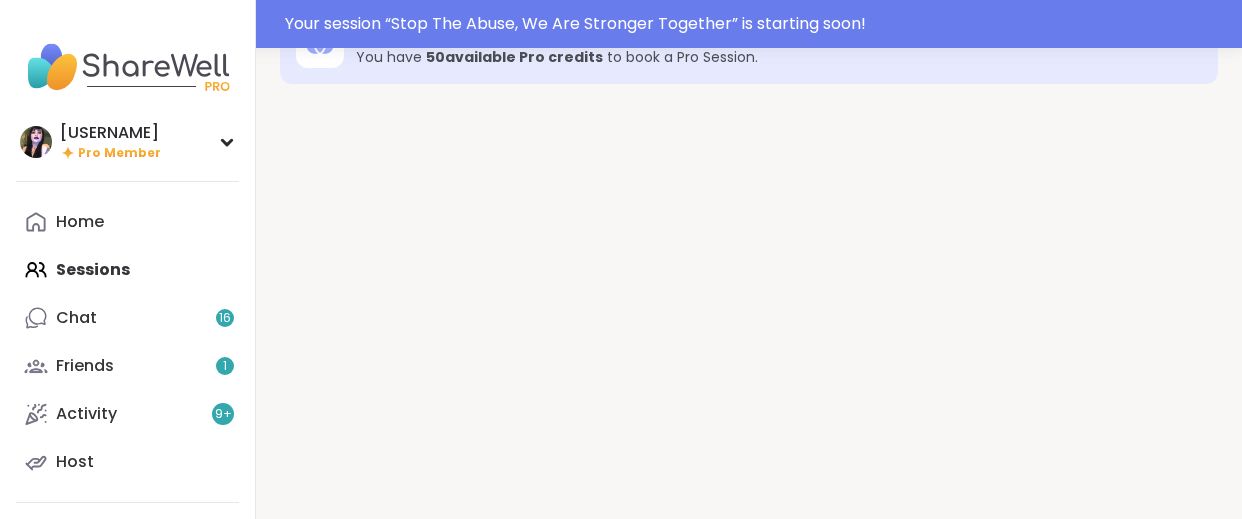 scroll, scrollTop: 0, scrollLeft: 0, axis: both 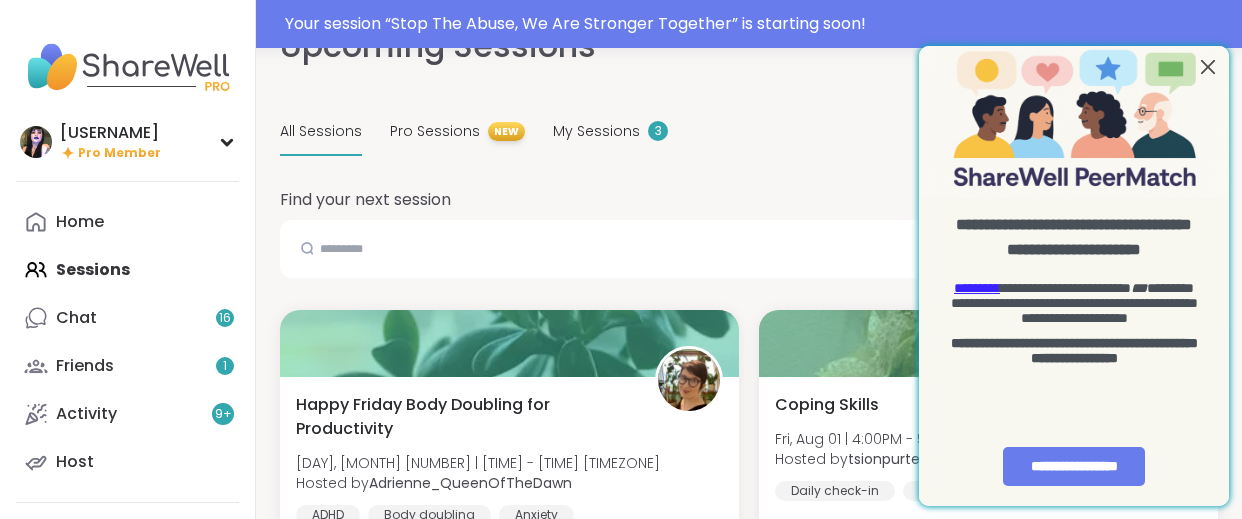 click at bounding box center [1208, 67] 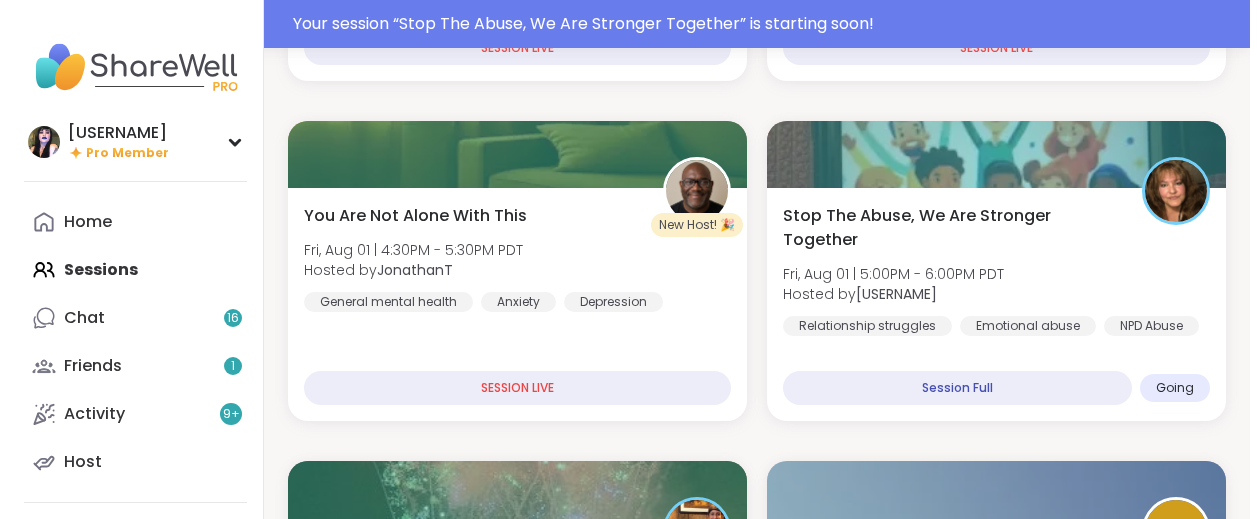 scroll, scrollTop: 1041, scrollLeft: 0, axis: vertical 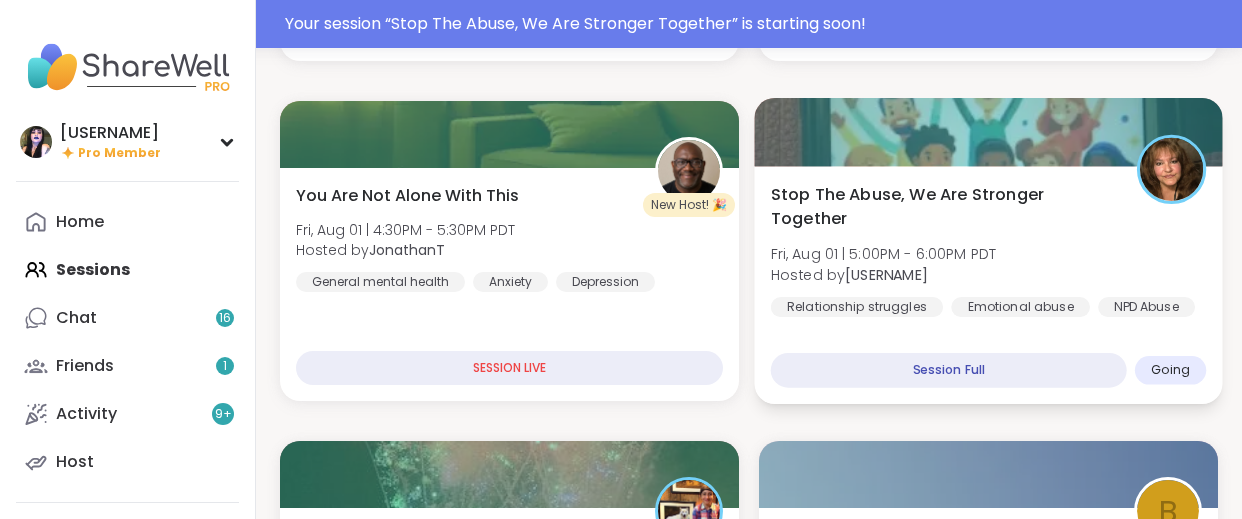 click on "Relationship struggles" at bounding box center [857, 307] 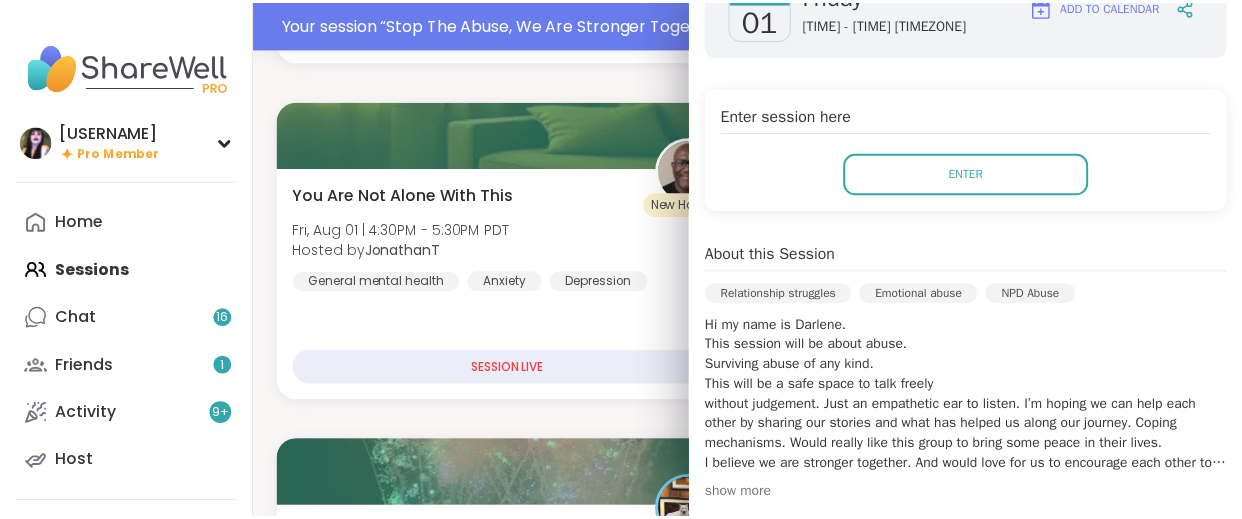 scroll, scrollTop: 361, scrollLeft: 0, axis: vertical 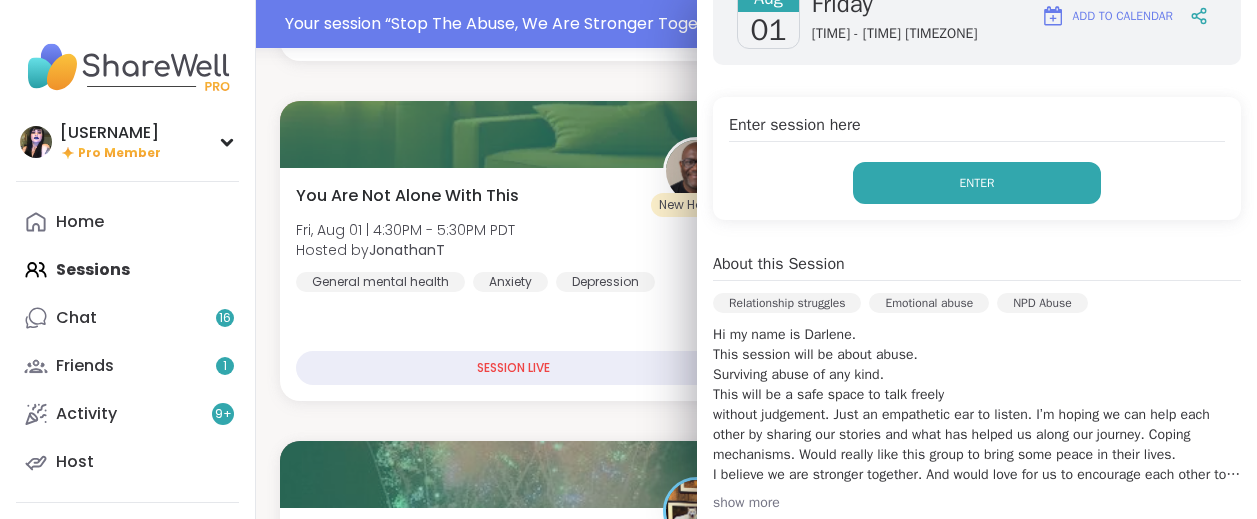 click on "Enter" at bounding box center [977, 183] 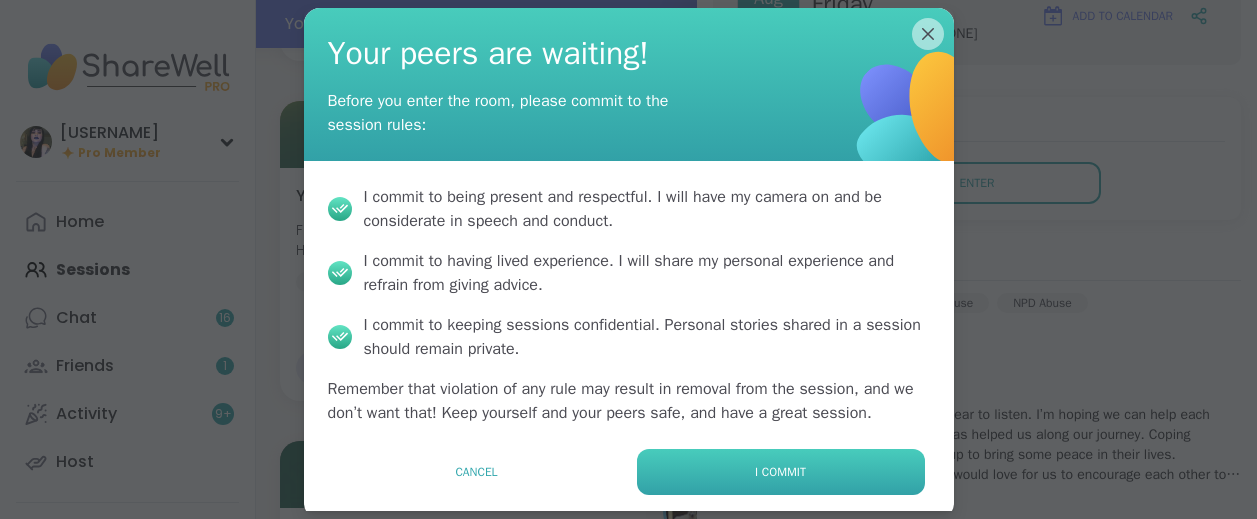 click on "I commit" at bounding box center [781, 472] 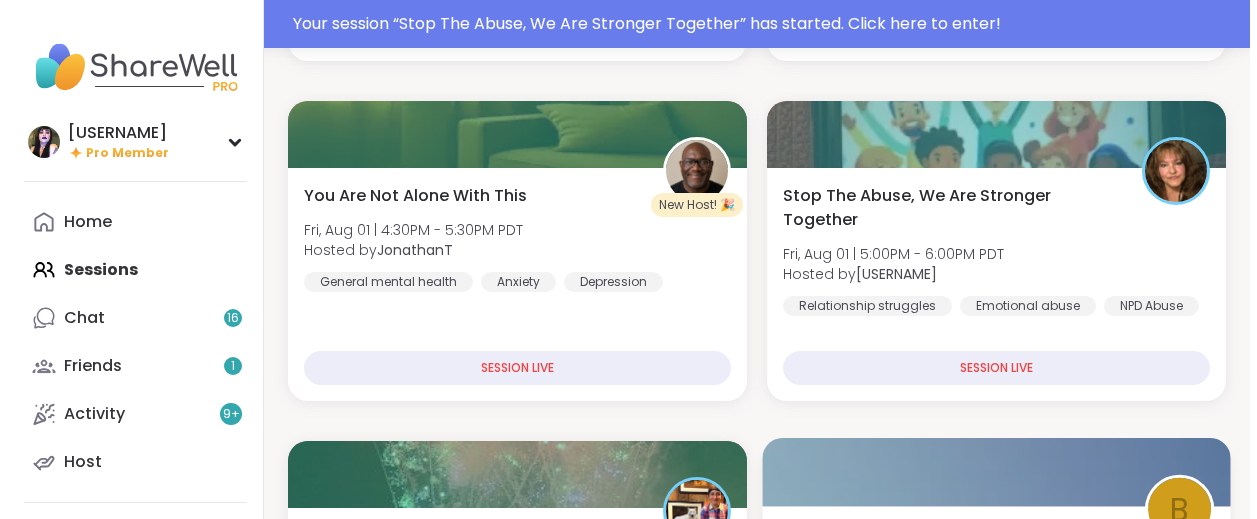 scroll, scrollTop: 0, scrollLeft: 0, axis: both 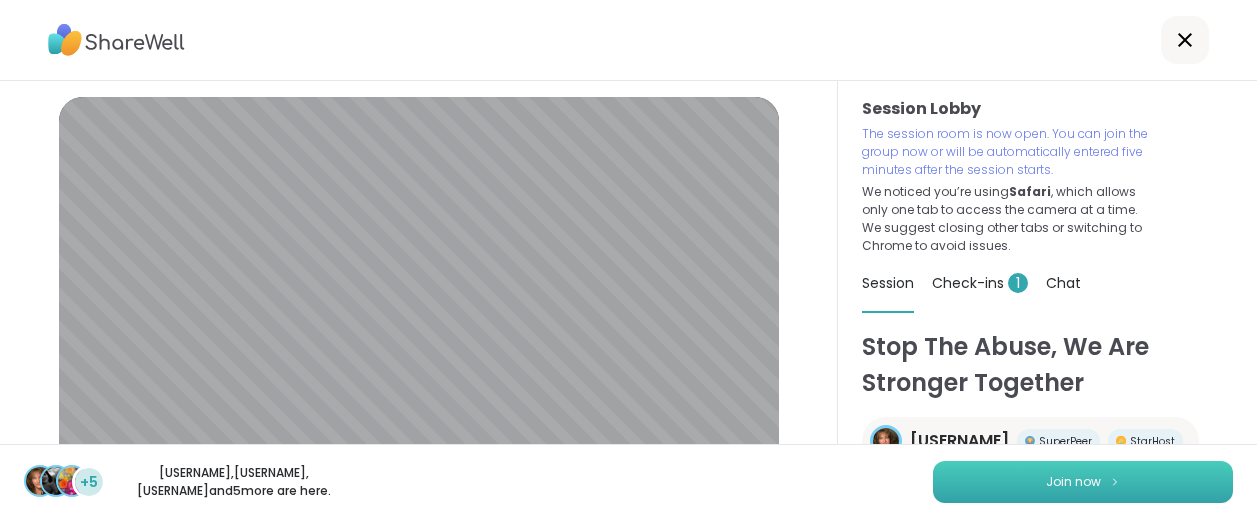 click on "Join now" at bounding box center (1073, 482) 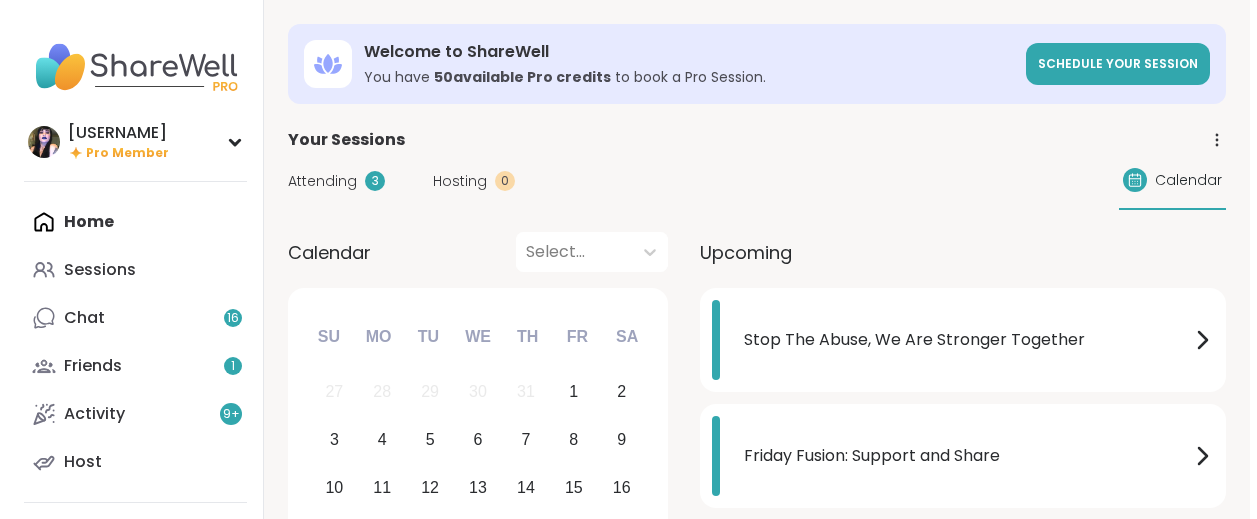 scroll, scrollTop: 0, scrollLeft: 0, axis: both 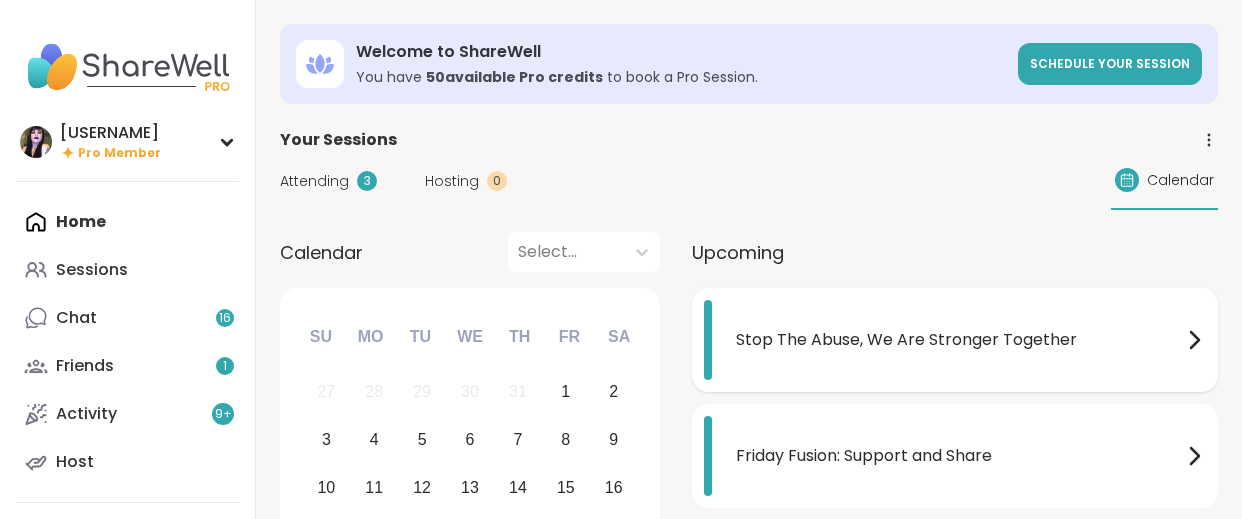click on "Stop The Abuse,      We Are Stronger Together" at bounding box center [959, 340] 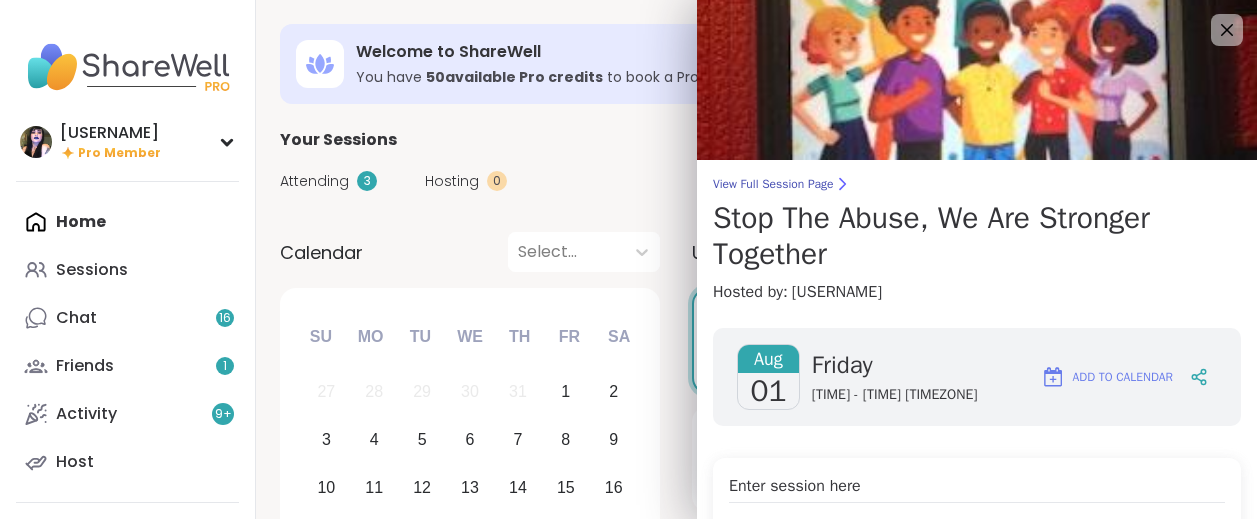 scroll, scrollTop: 0, scrollLeft: 0, axis: both 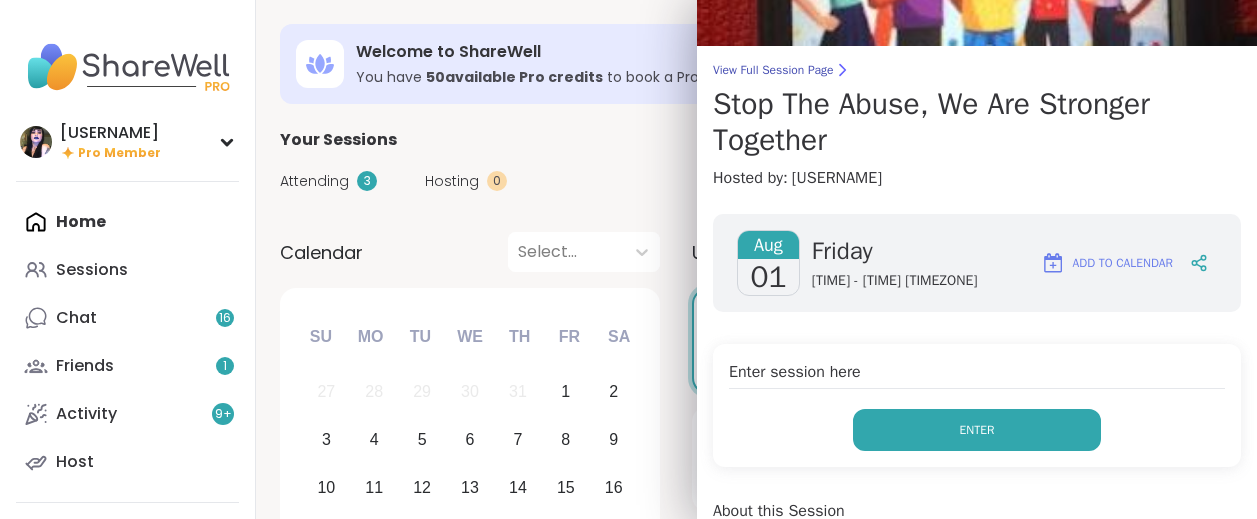 click on "Enter" at bounding box center [977, 430] 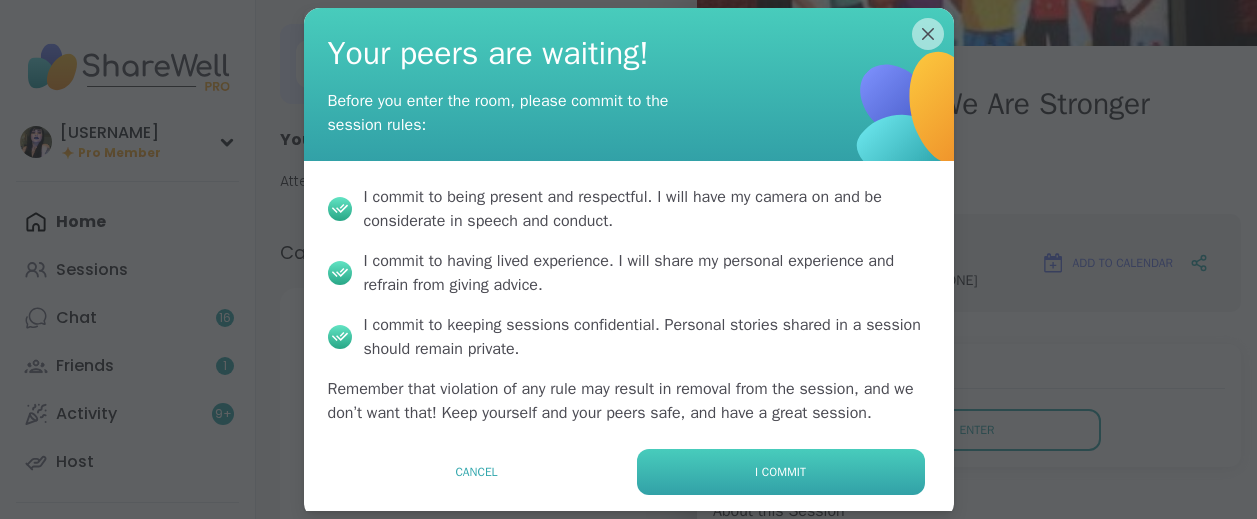 click on "I commit" at bounding box center [781, 472] 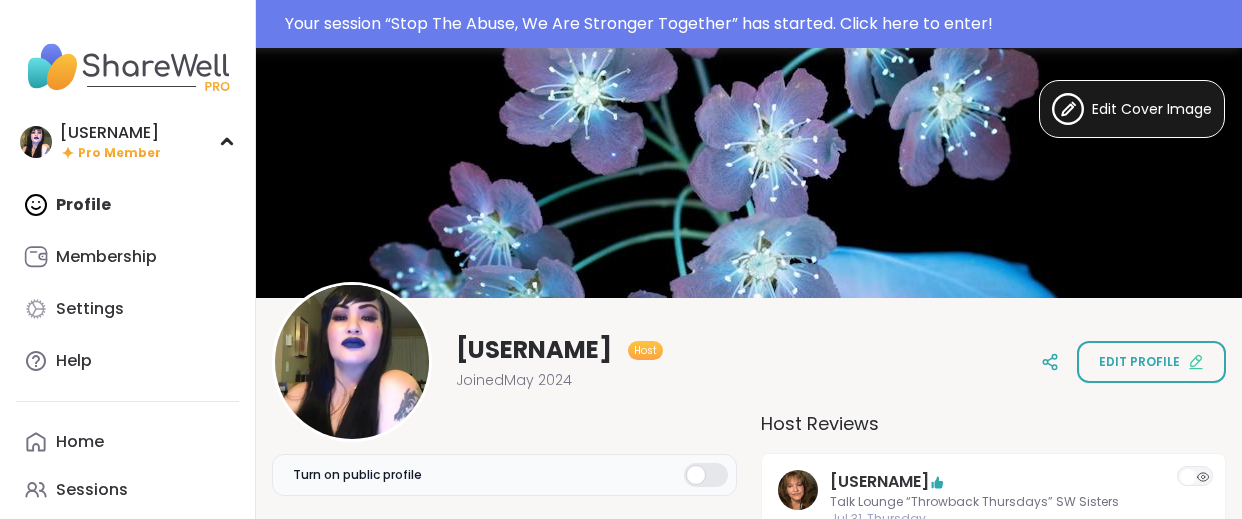 scroll, scrollTop: 0, scrollLeft: 0, axis: both 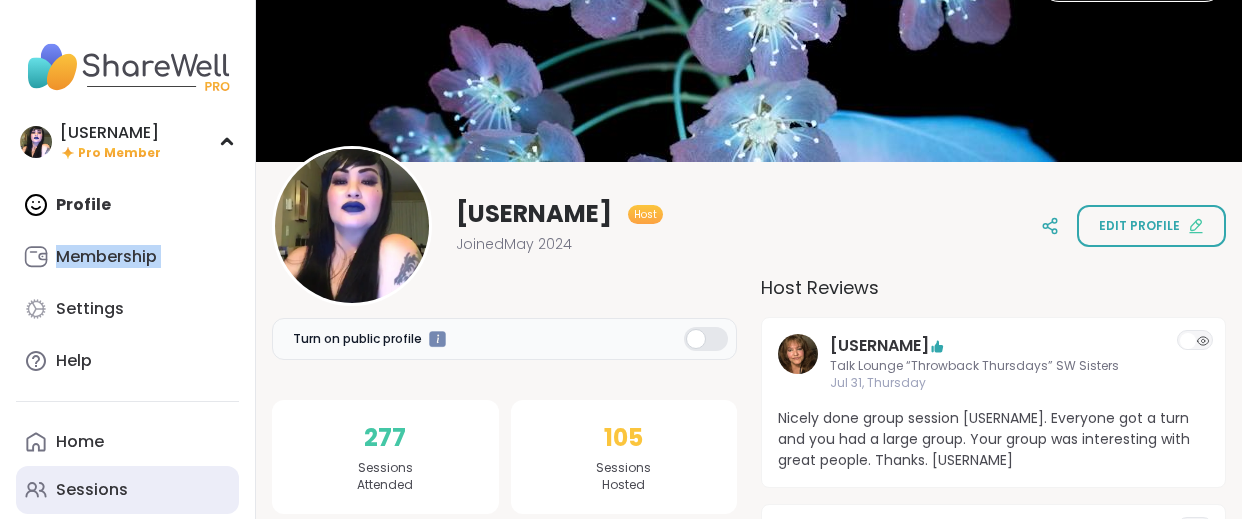 click on "Sessions" at bounding box center [92, 490] 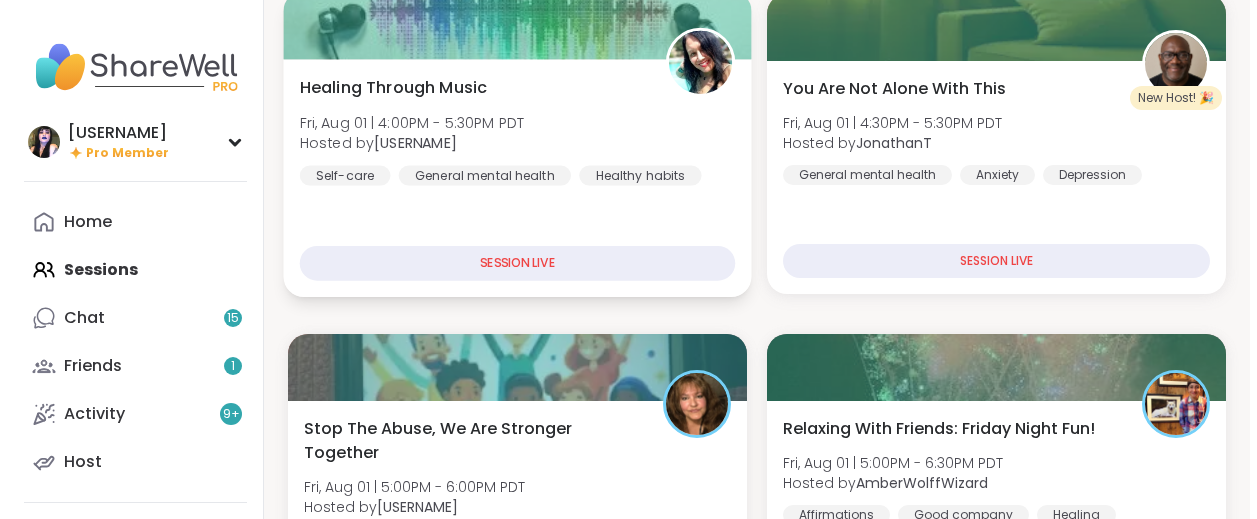 scroll, scrollTop: 807, scrollLeft: 0, axis: vertical 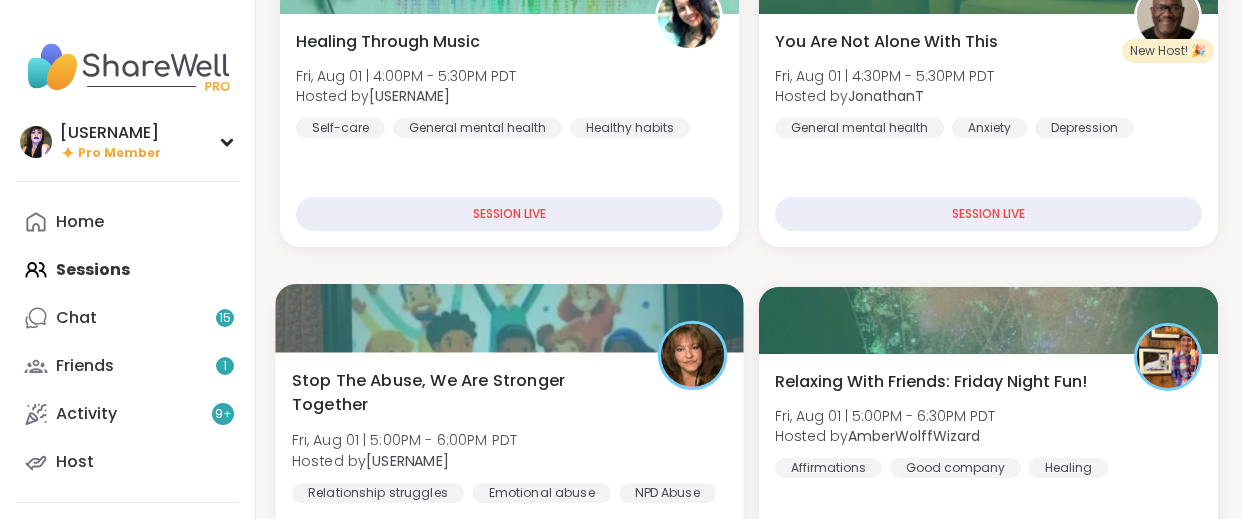 click on "Stop The Abuse,      We Are Stronger Together" at bounding box center (464, 392) 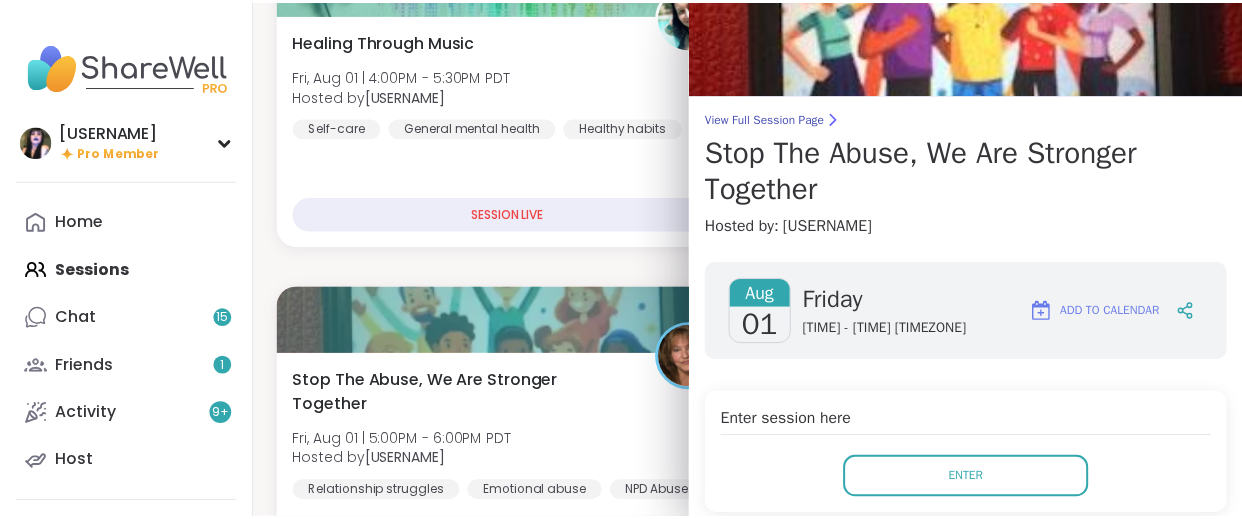 scroll, scrollTop: 92, scrollLeft: 0, axis: vertical 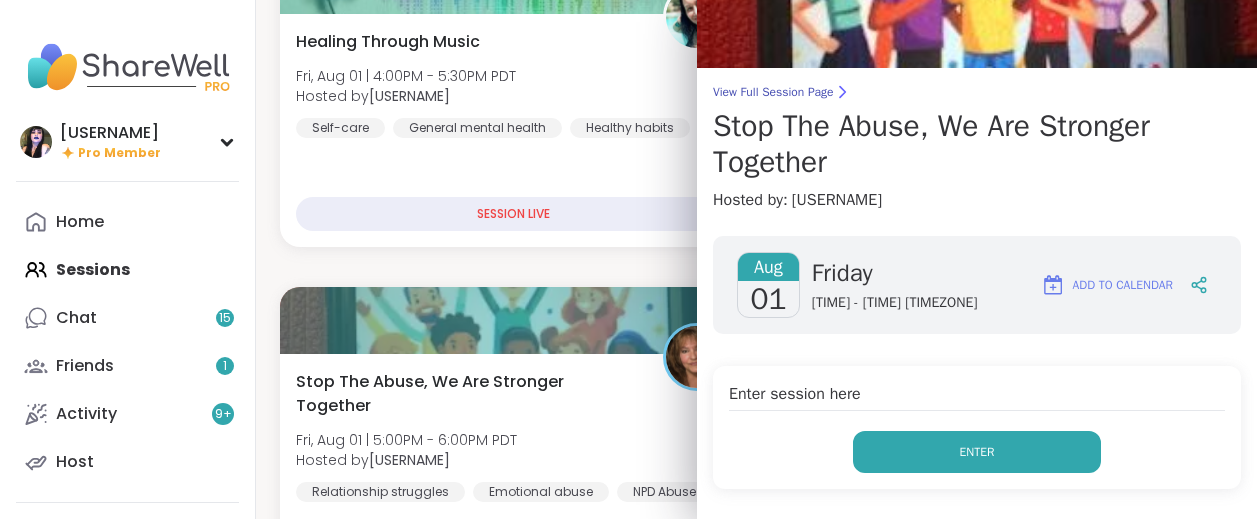 click on "Enter" at bounding box center [977, 452] 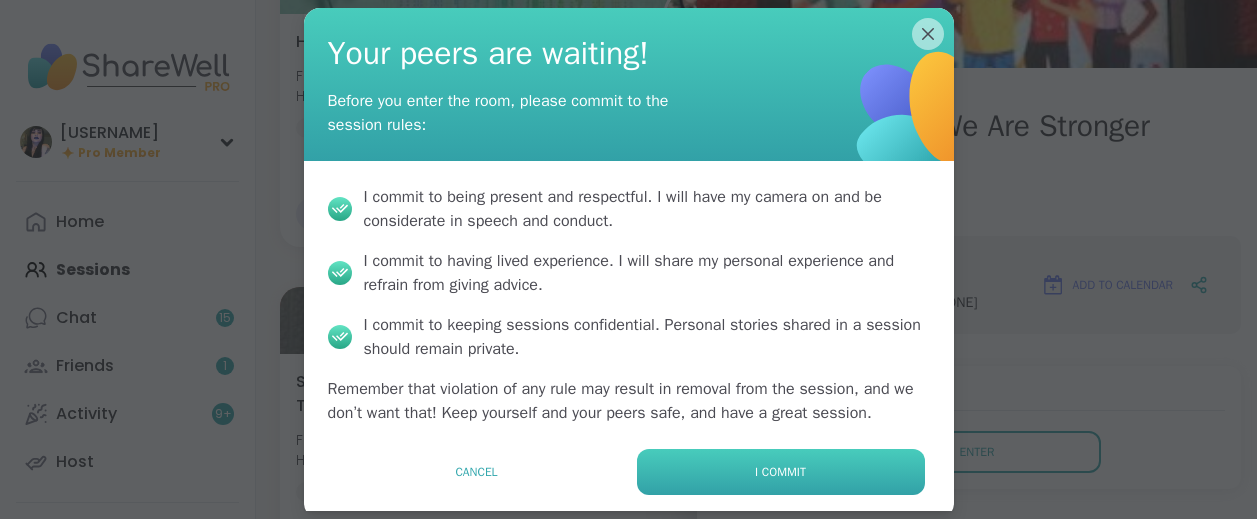 click on "I commit" at bounding box center (781, 472) 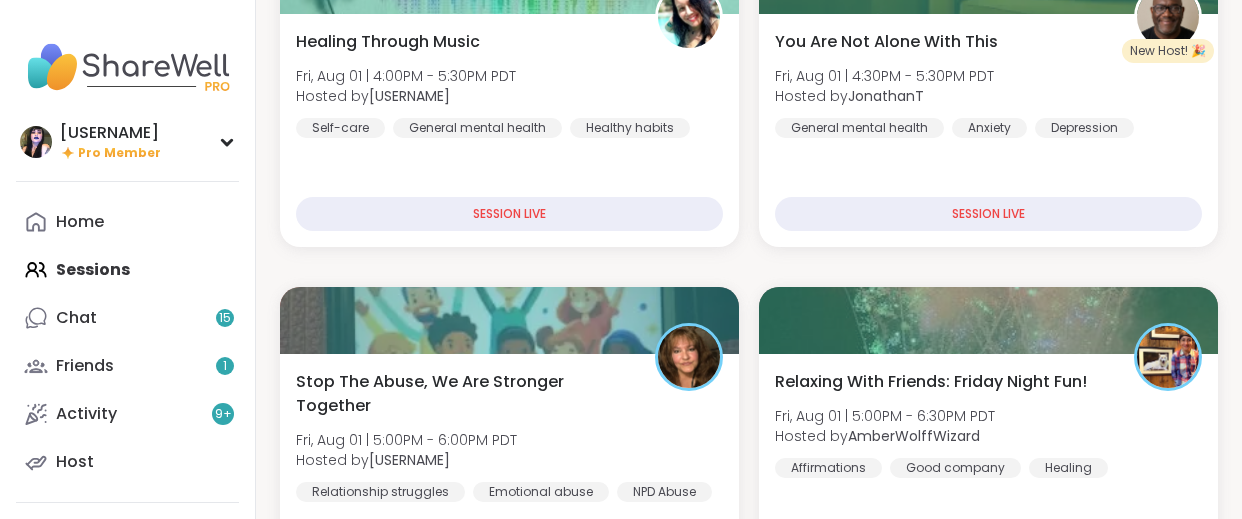 scroll, scrollTop: 0, scrollLeft: 0, axis: both 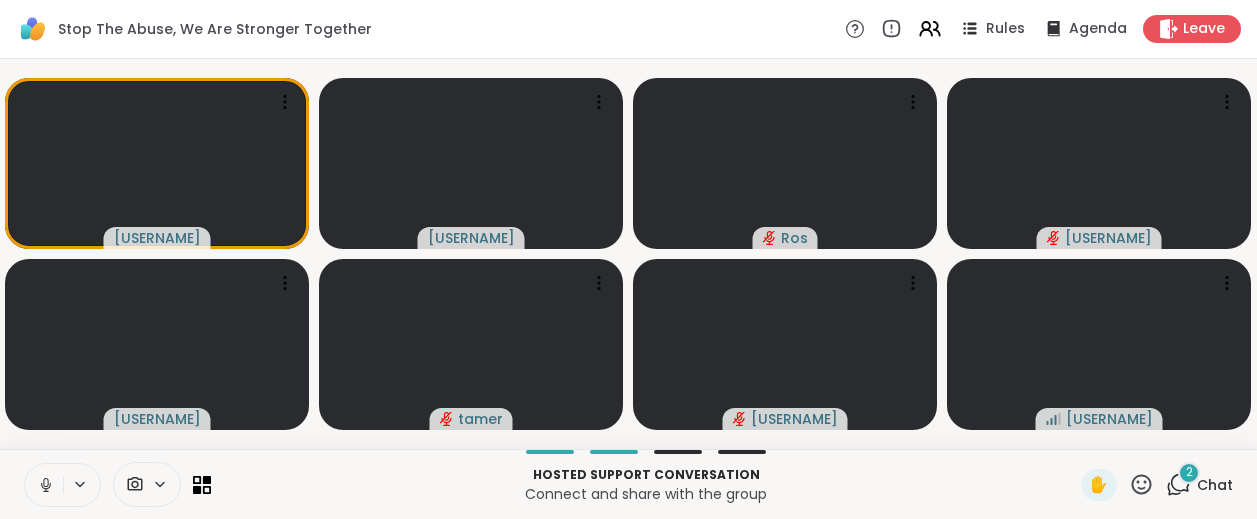 click 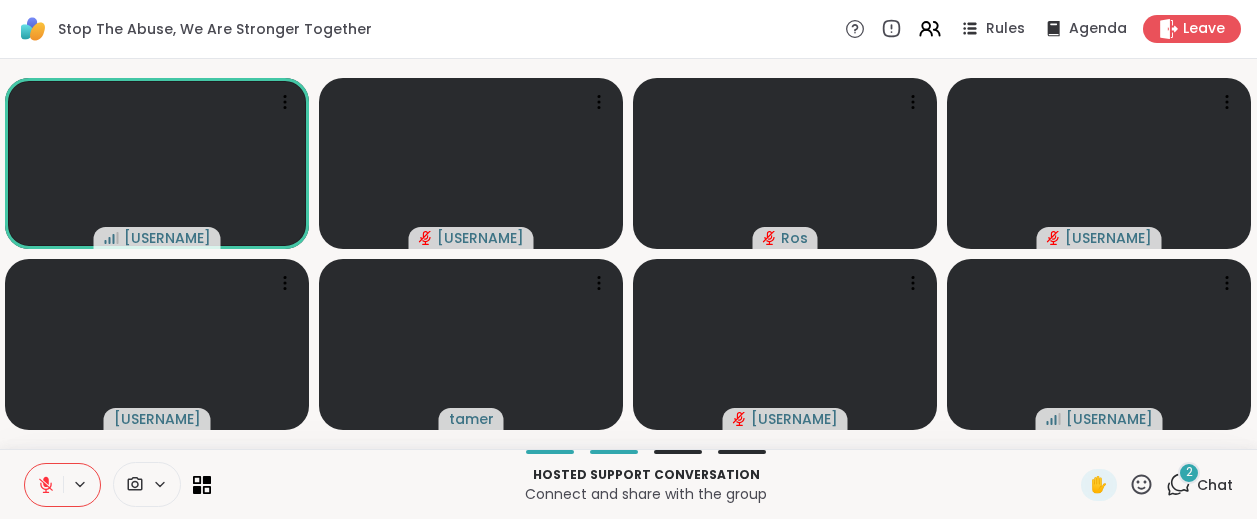 click 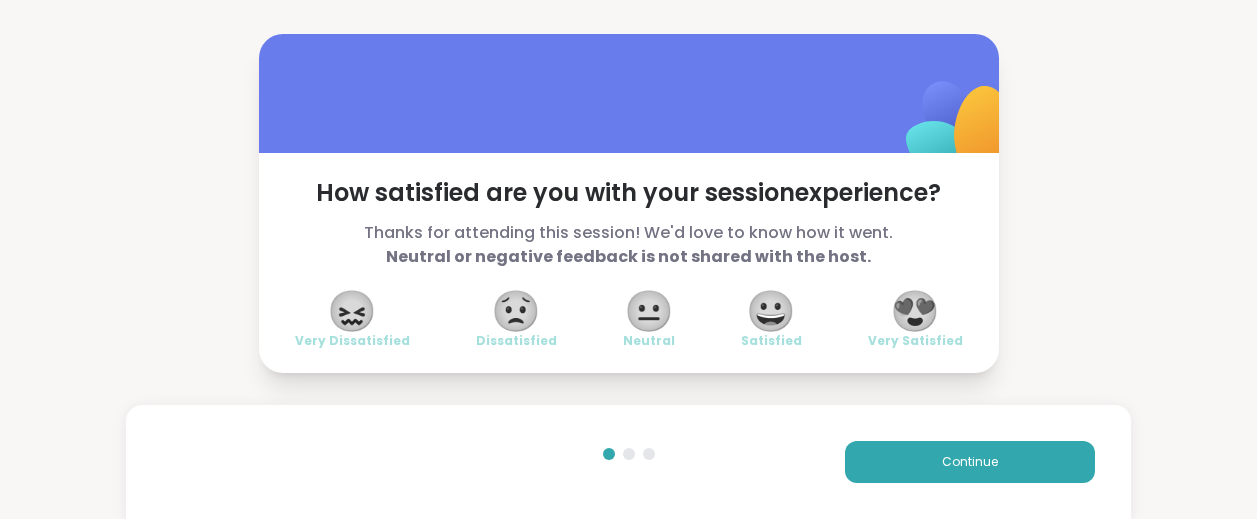 click on "😍" at bounding box center (915, 311) 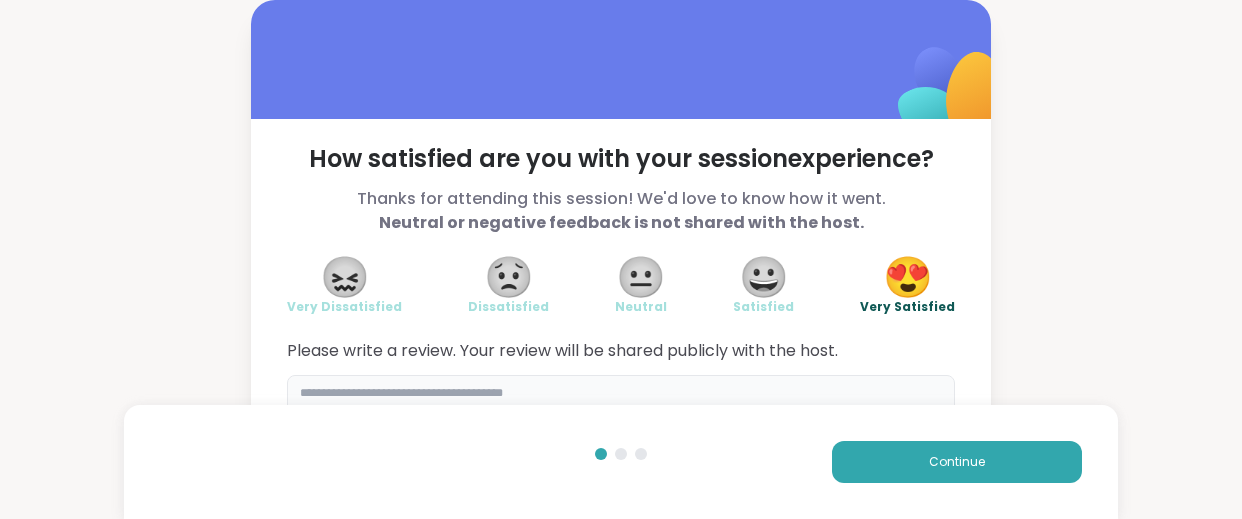 click at bounding box center (621, 423) 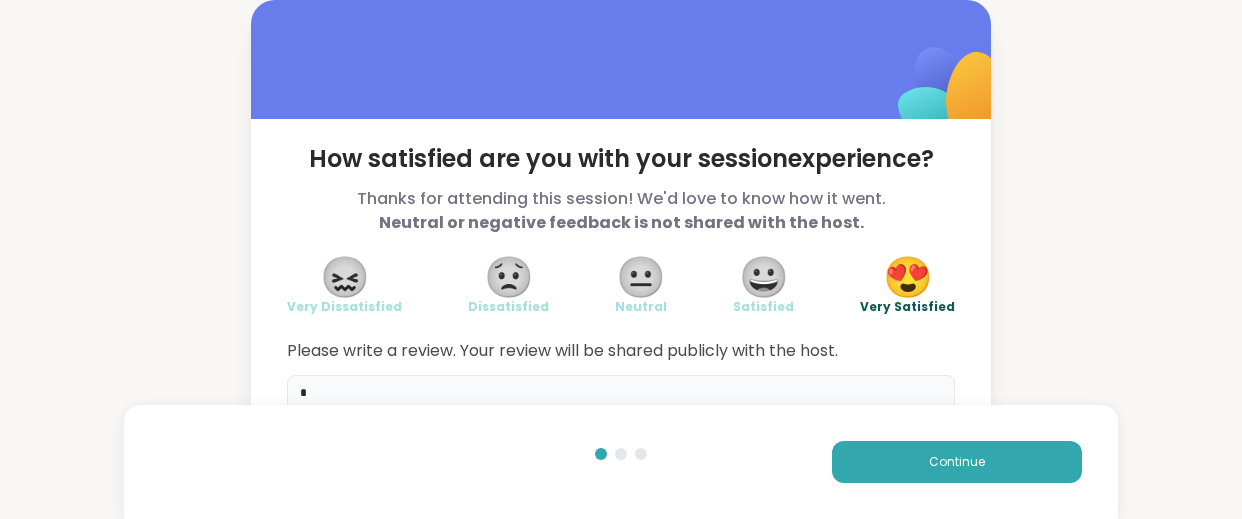 type on "*" 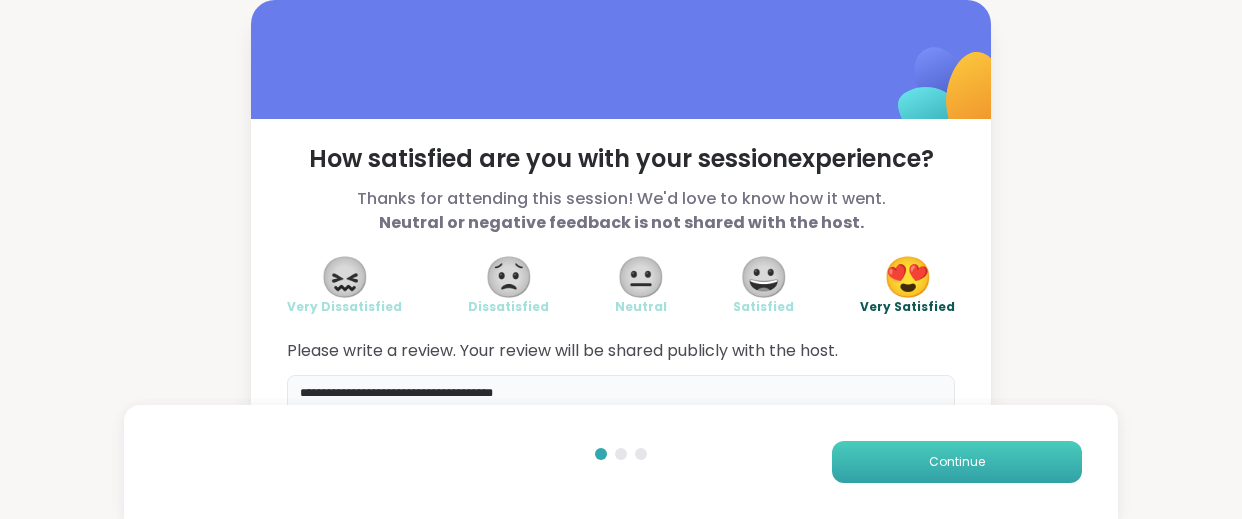 type on "**********" 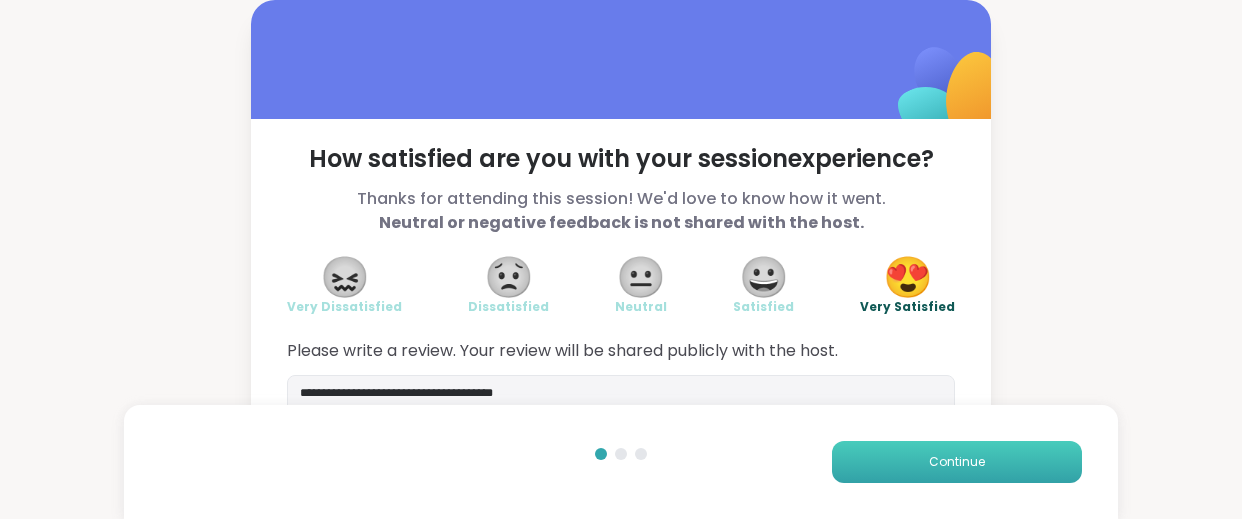 click on "Continue" at bounding box center (957, 462) 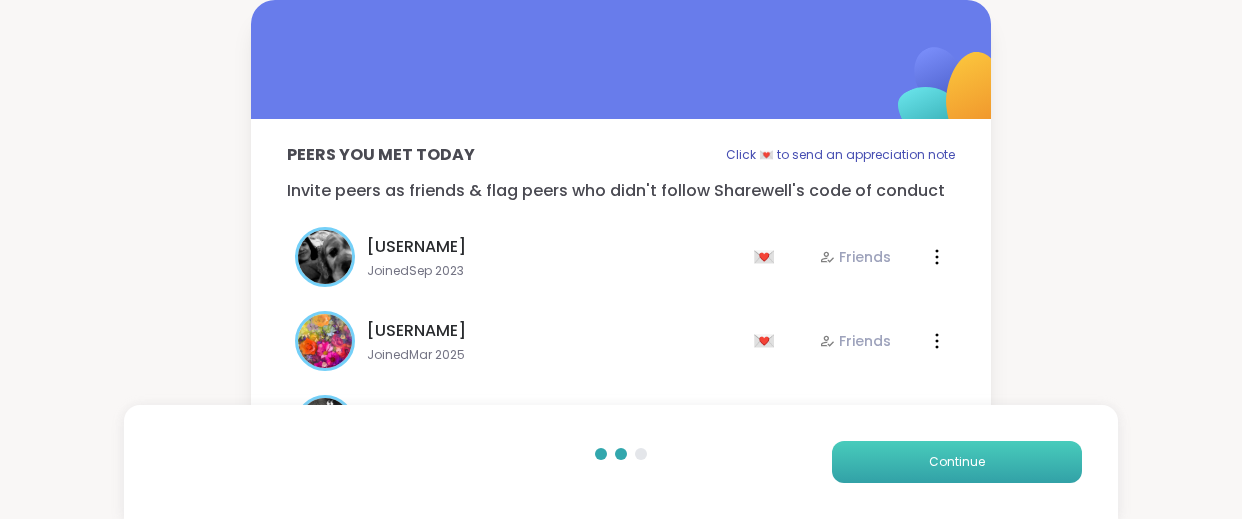 click on "Continue" at bounding box center [957, 462] 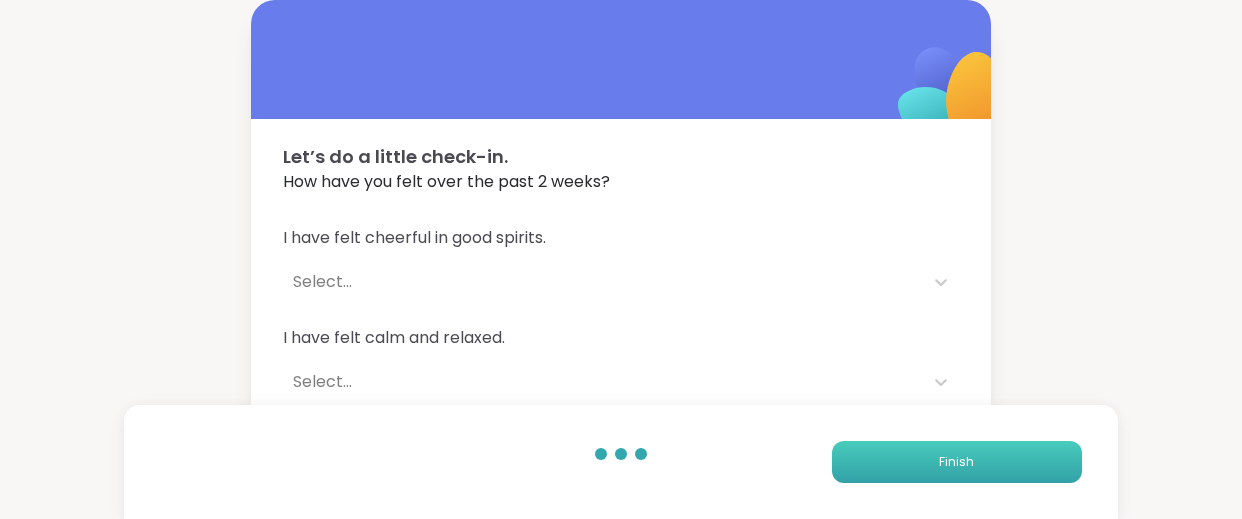 click on "Finish" at bounding box center (956, 462) 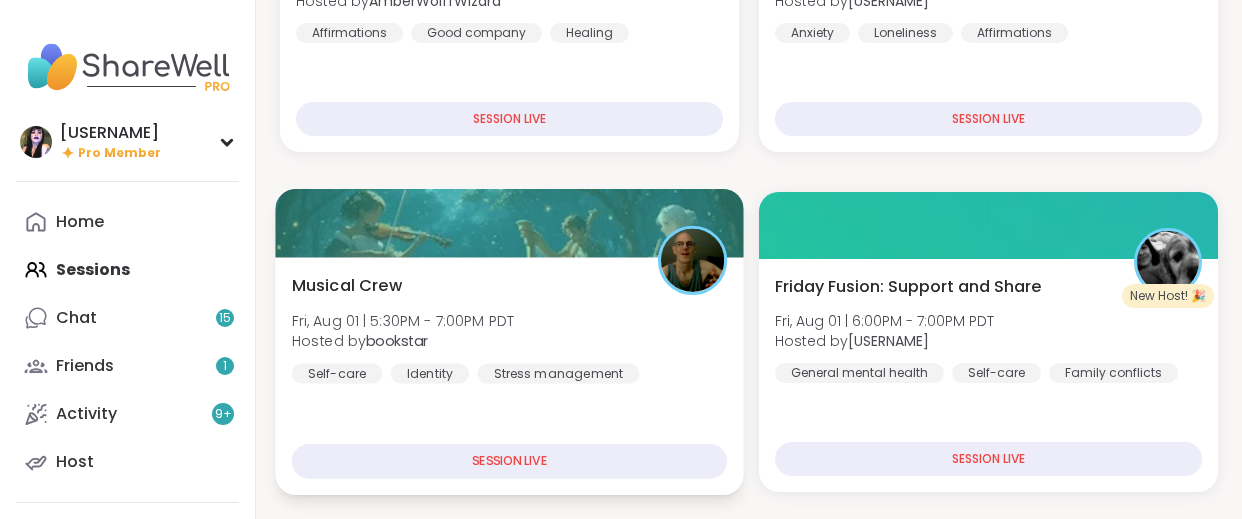 scroll, scrollTop: 460, scrollLeft: 0, axis: vertical 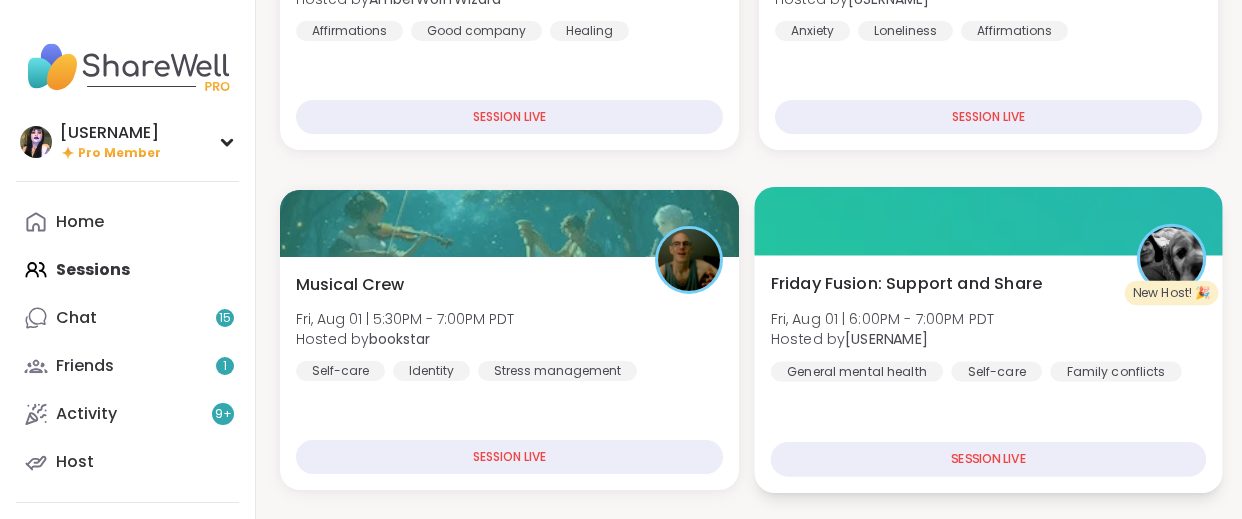 click on "Self-care" at bounding box center (996, 371) 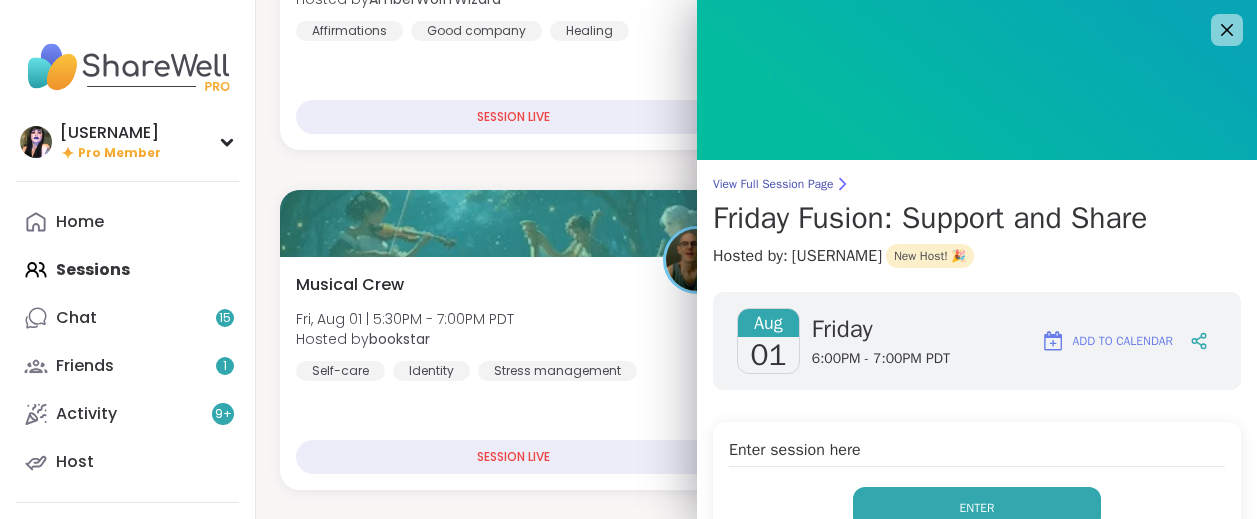 click on "Enter" at bounding box center [977, 508] 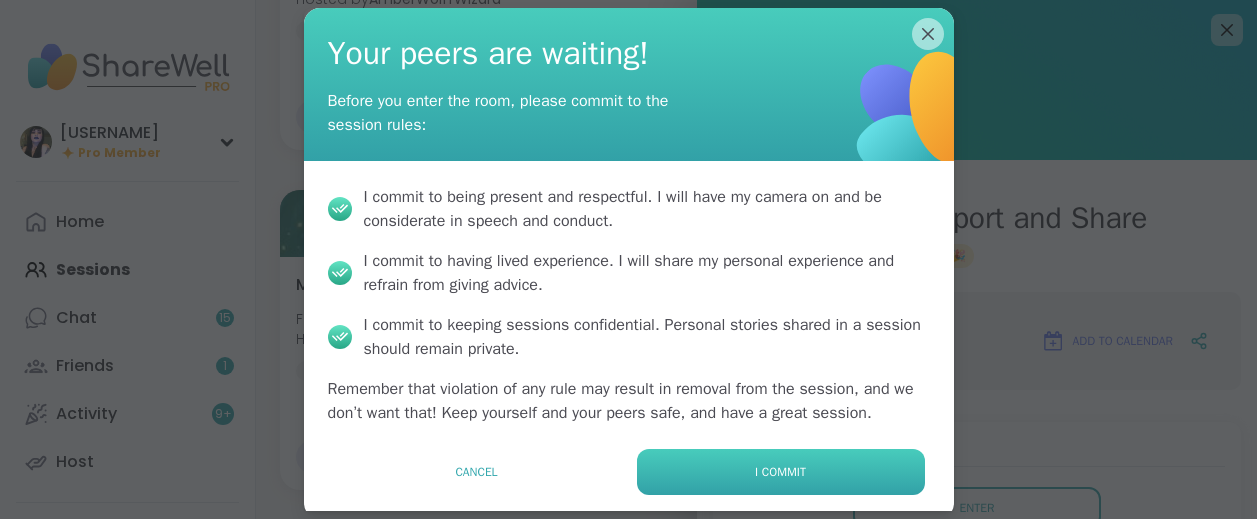 click on "I commit" at bounding box center [781, 472] 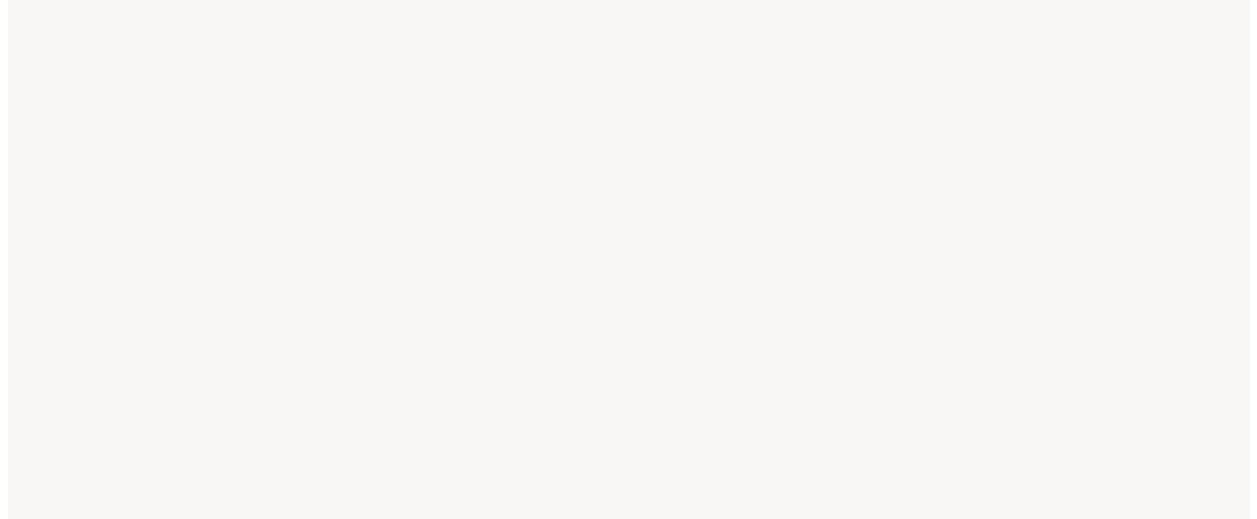 scroll, scrollTop: 0, scrollLeft: 0, axis: both 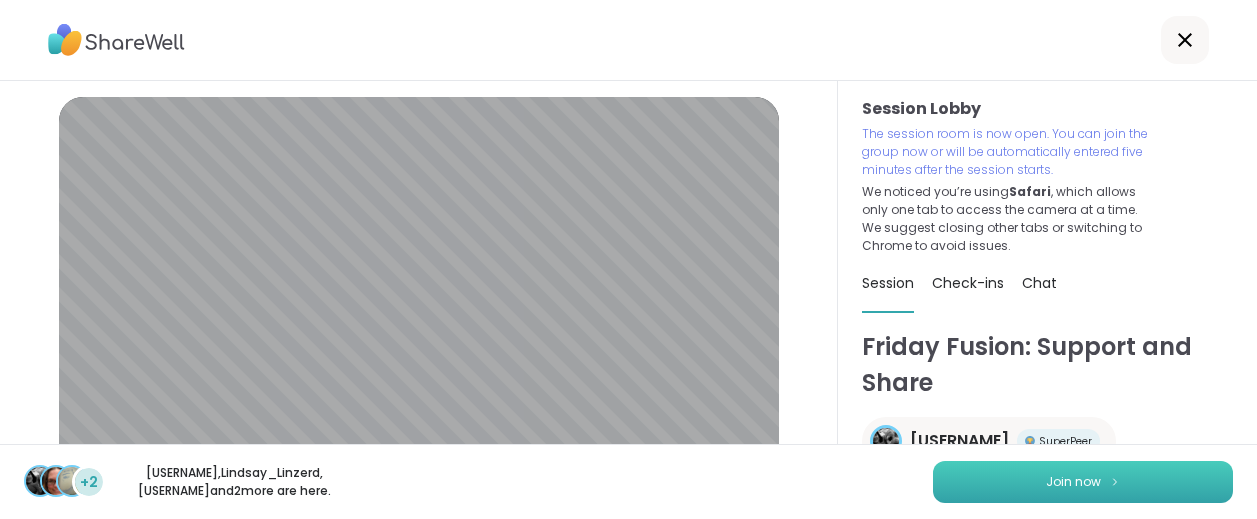 click on "Join now" at bounding box center (1083, 482) 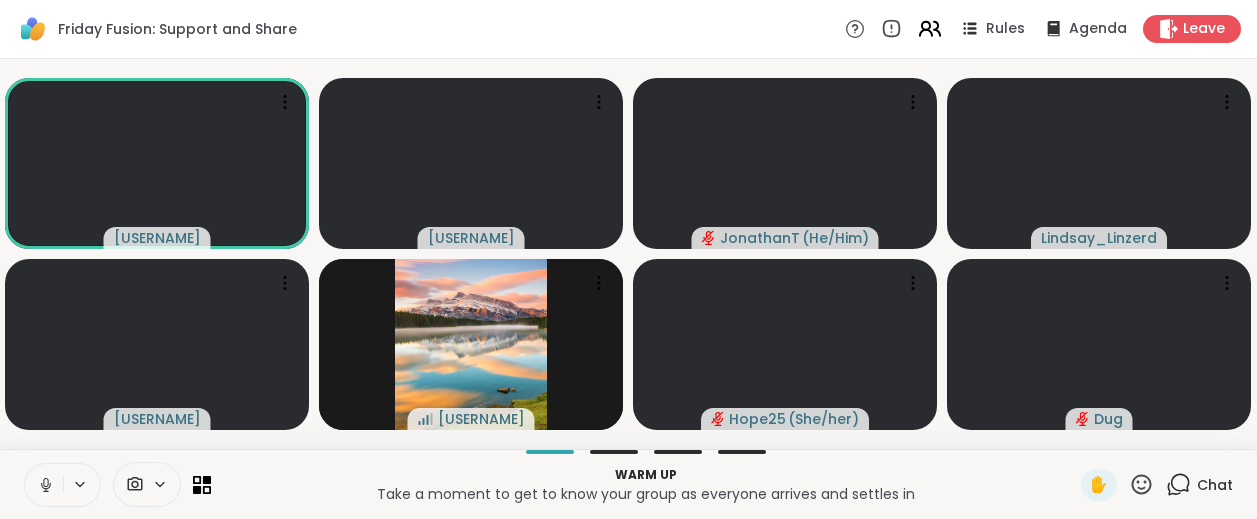 click 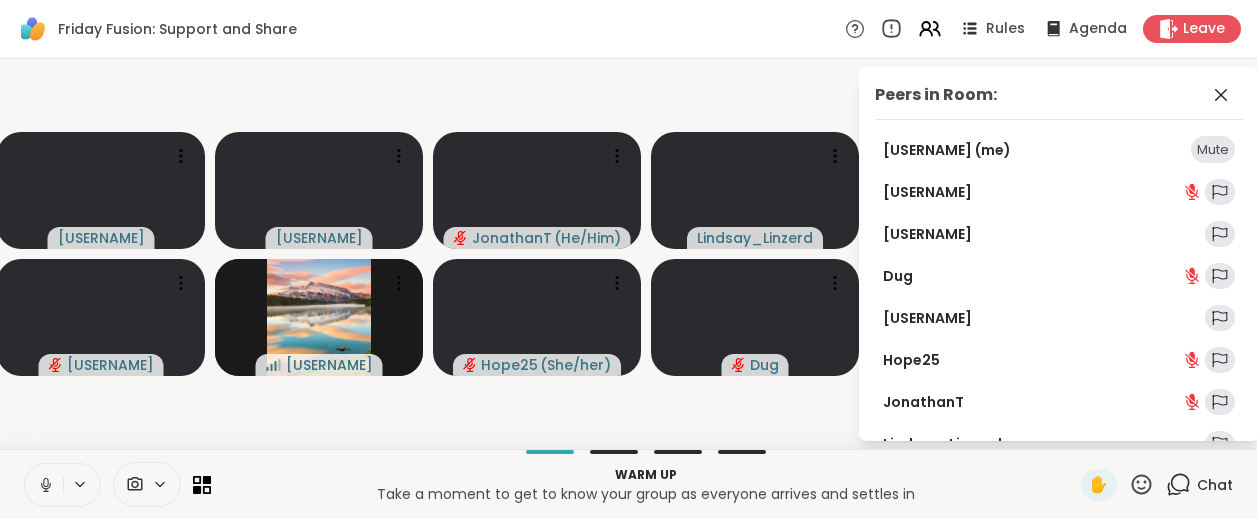 click 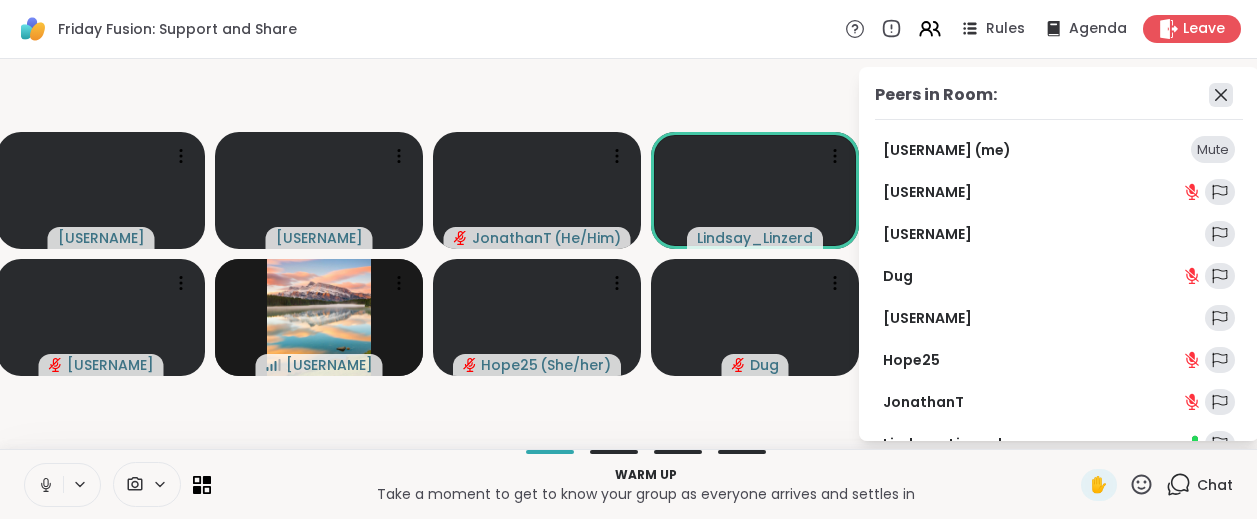 click 